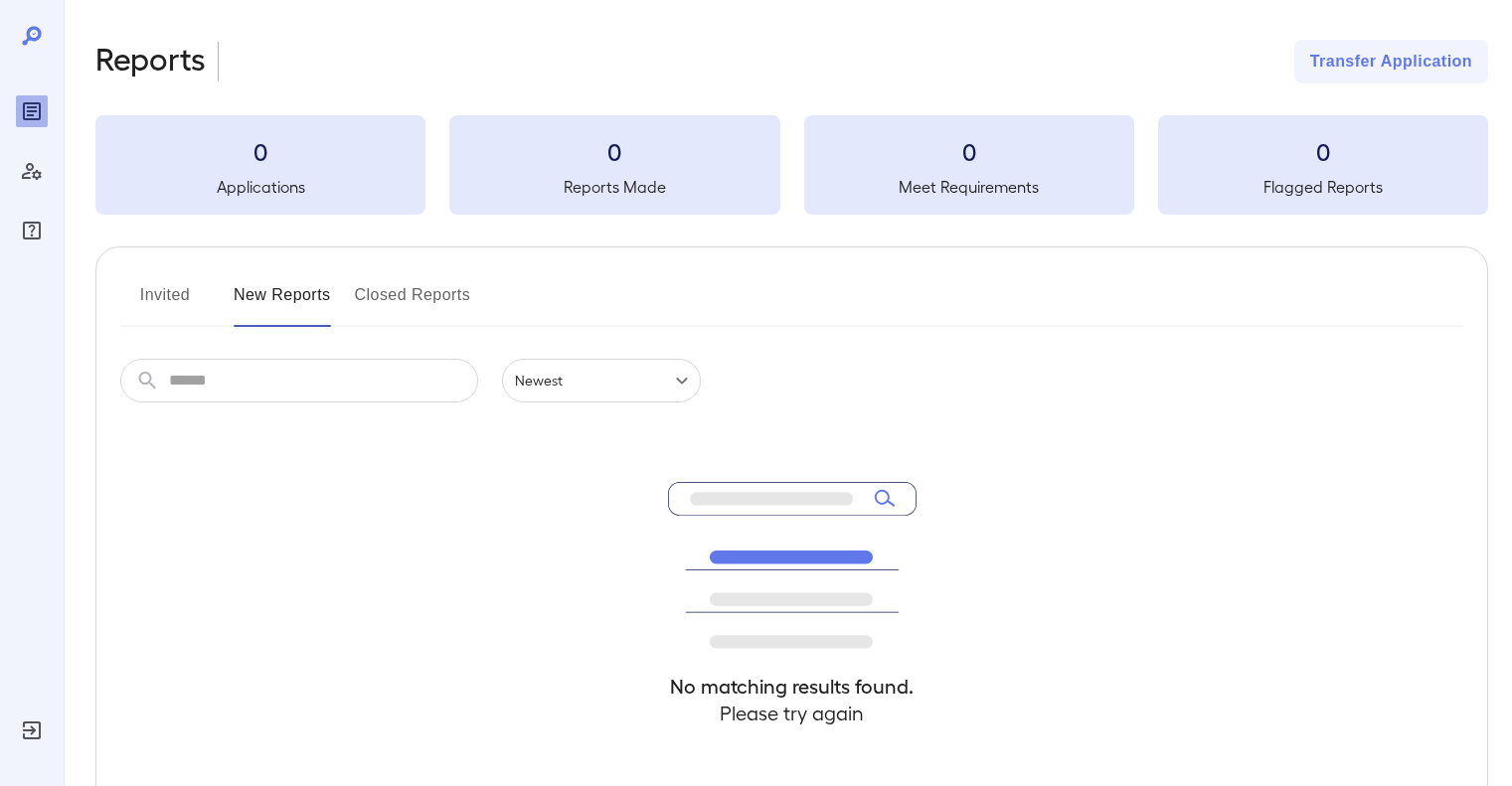 scroll, scrollTop: 0, scrollLeft: 0, axis: both 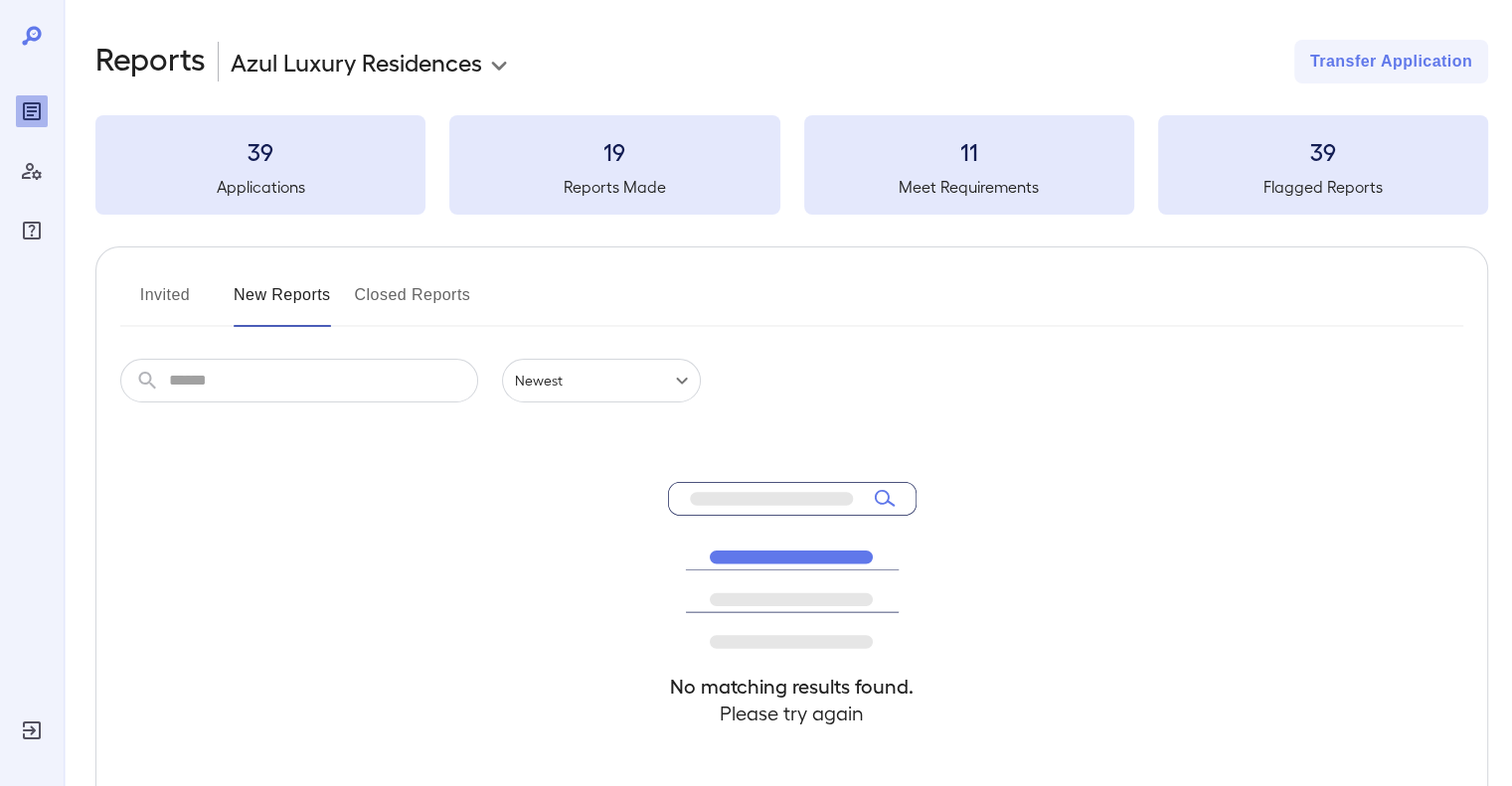 click on "**********" at bounding box center [791, 62] 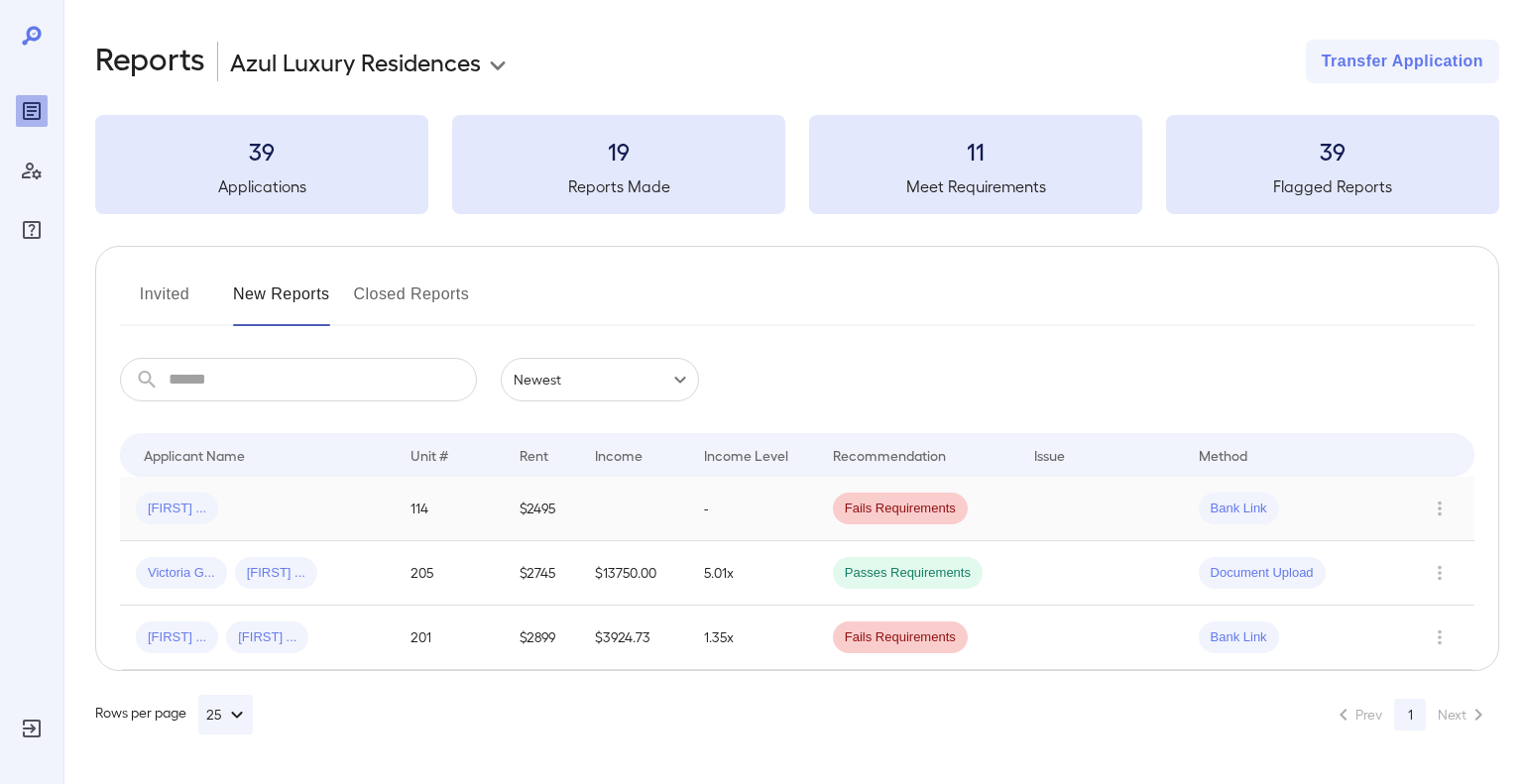 click on "[FIRST] ..." at bounding box center (176, 508) 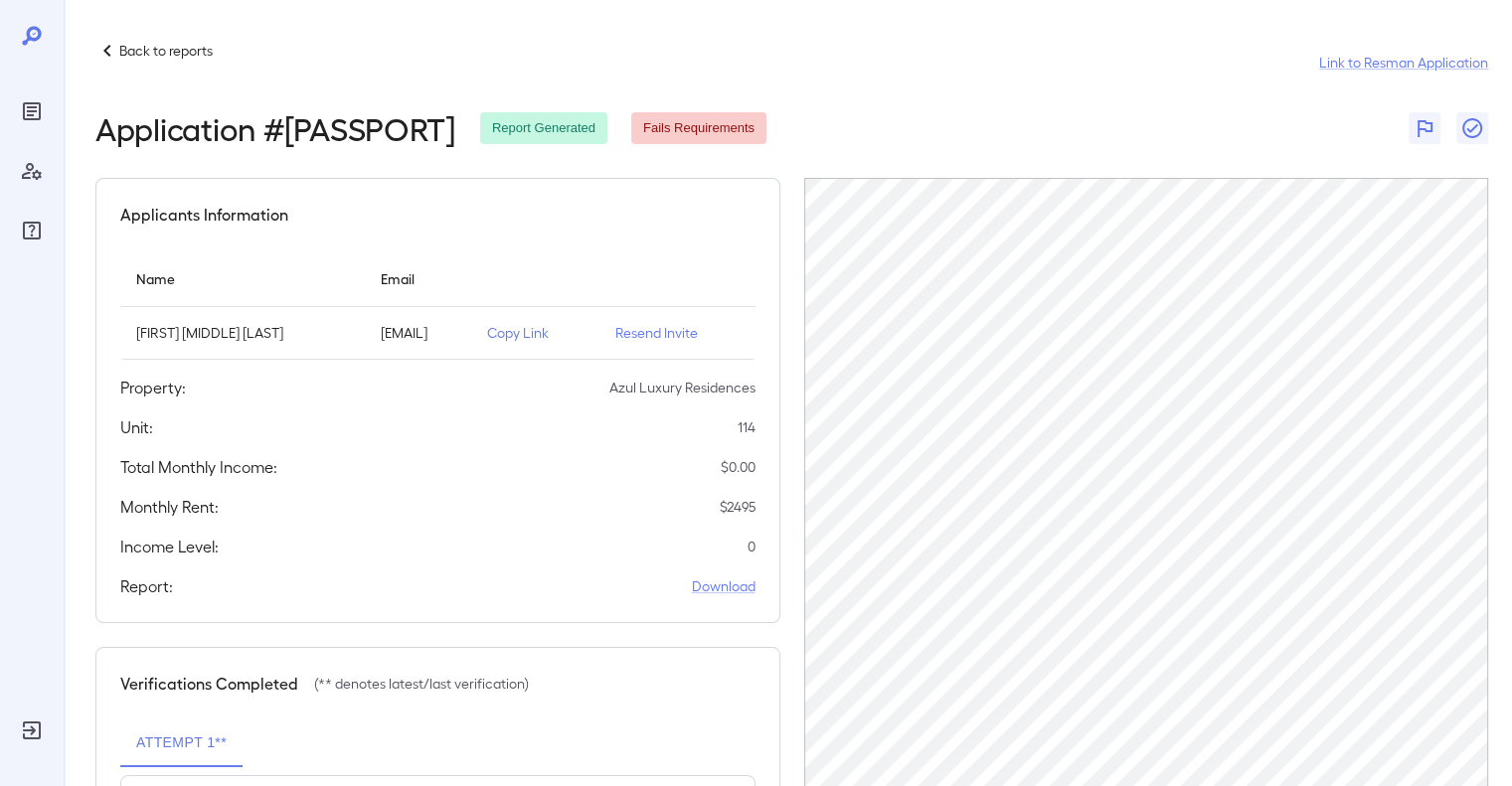 scroll, scrollTop: 0, scrollLeft: 0, axis: both 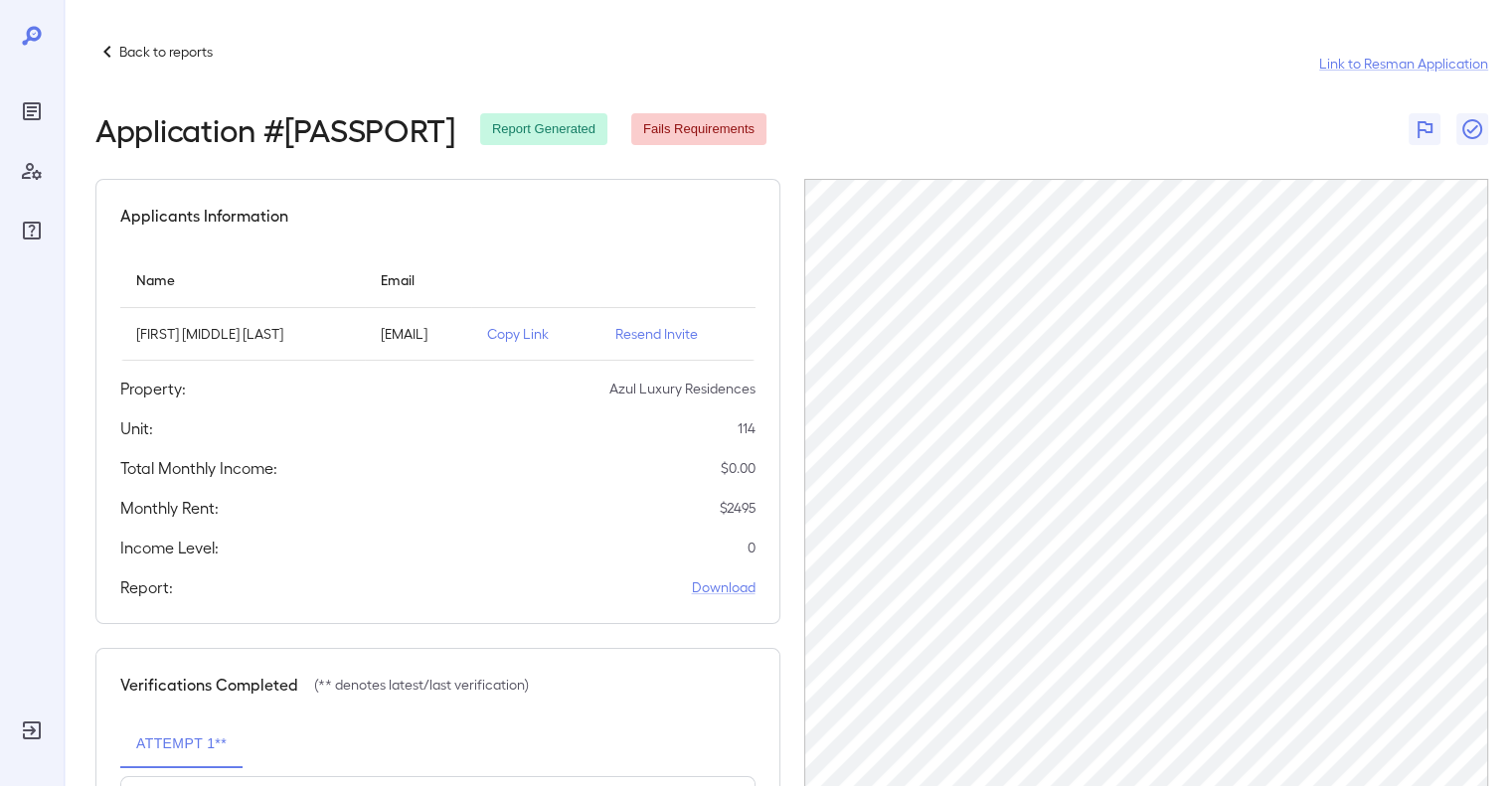 click on "Application # RPSF19911420250801 Report Generated Fails Requirements" at bounding box center [791, 129] 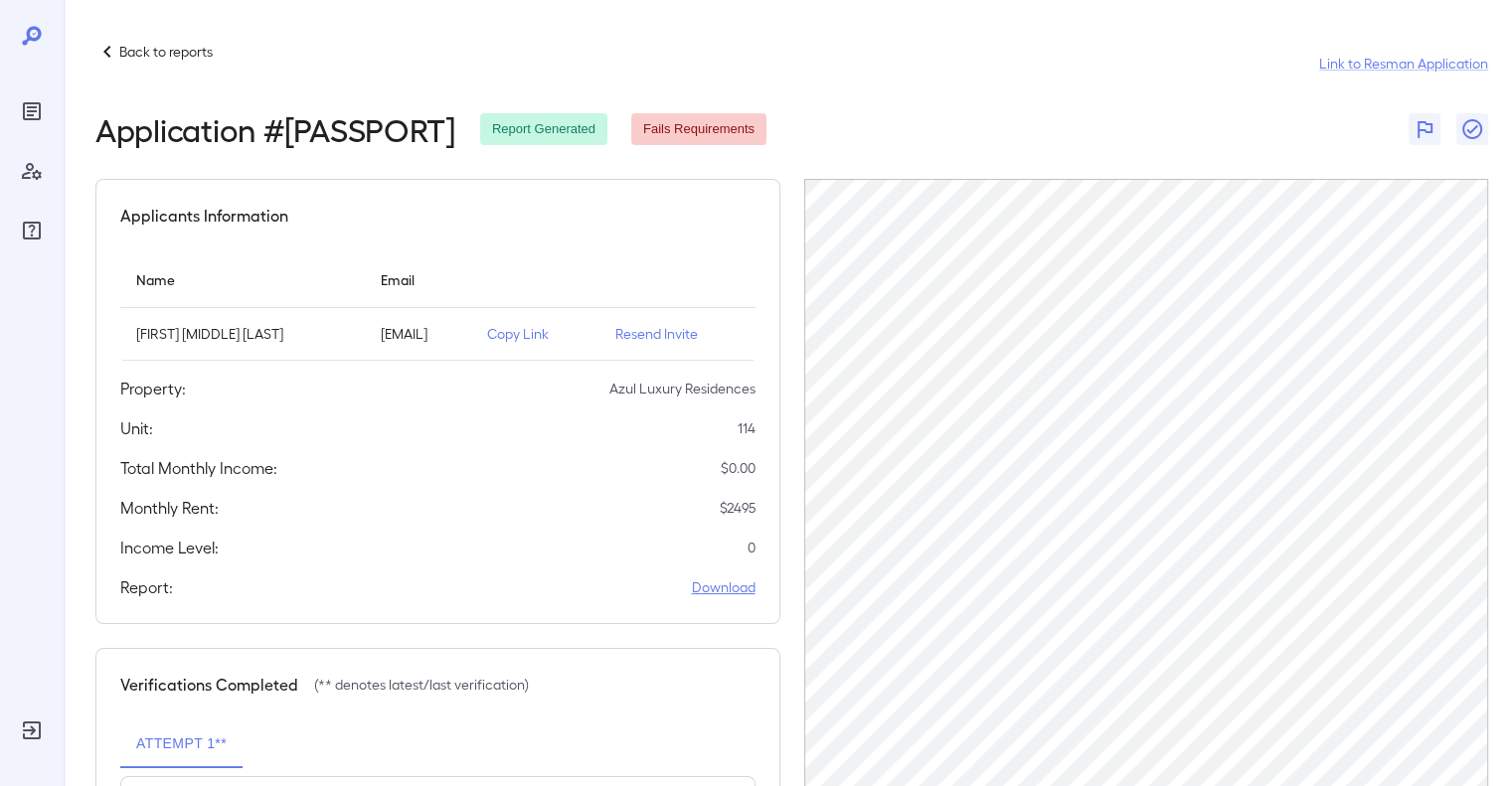 click on "Download" at bounding box center [724, 587] 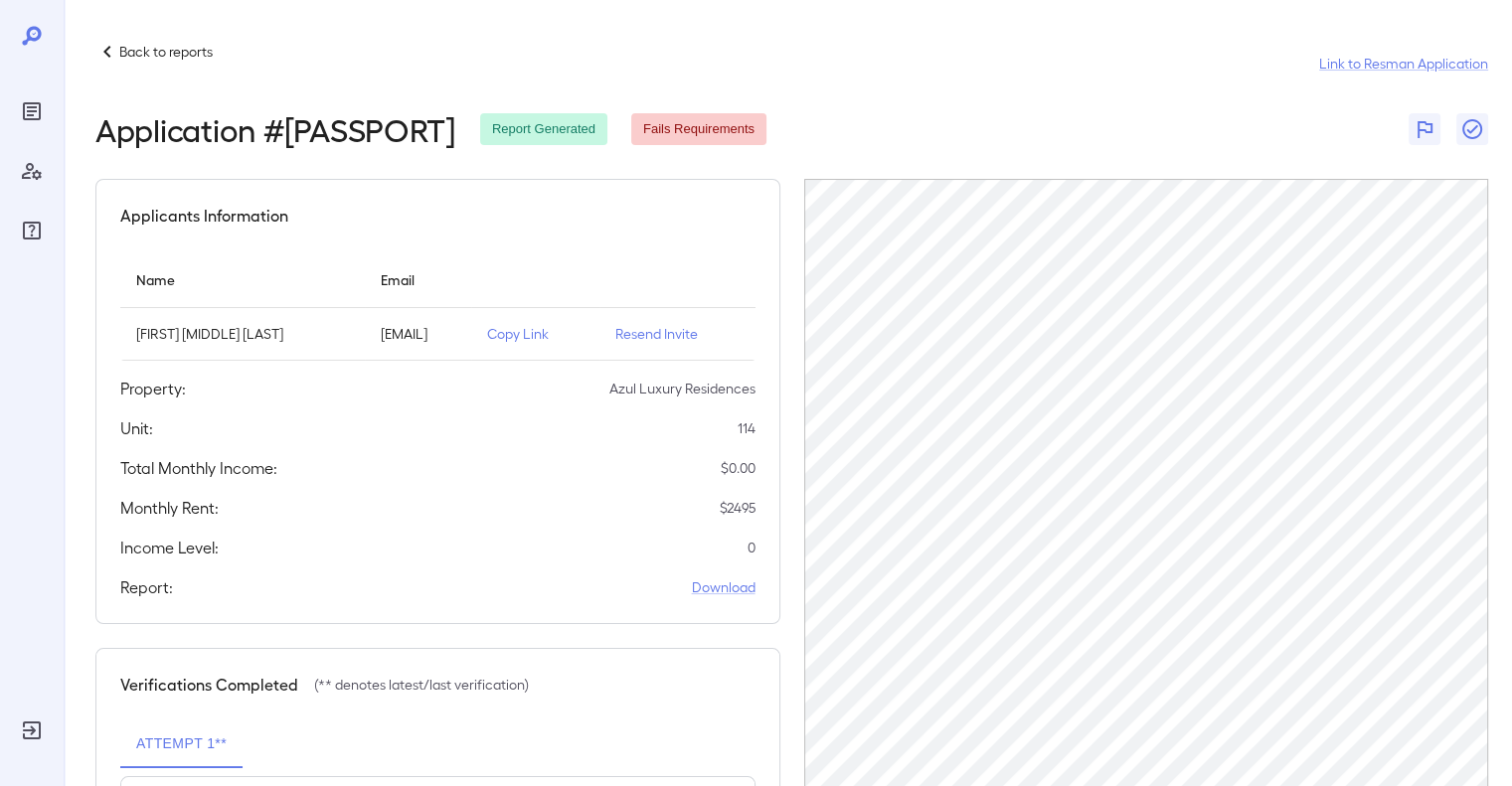 scroll, scrollTop: 210, scrollLeft: 0, axis: vertical 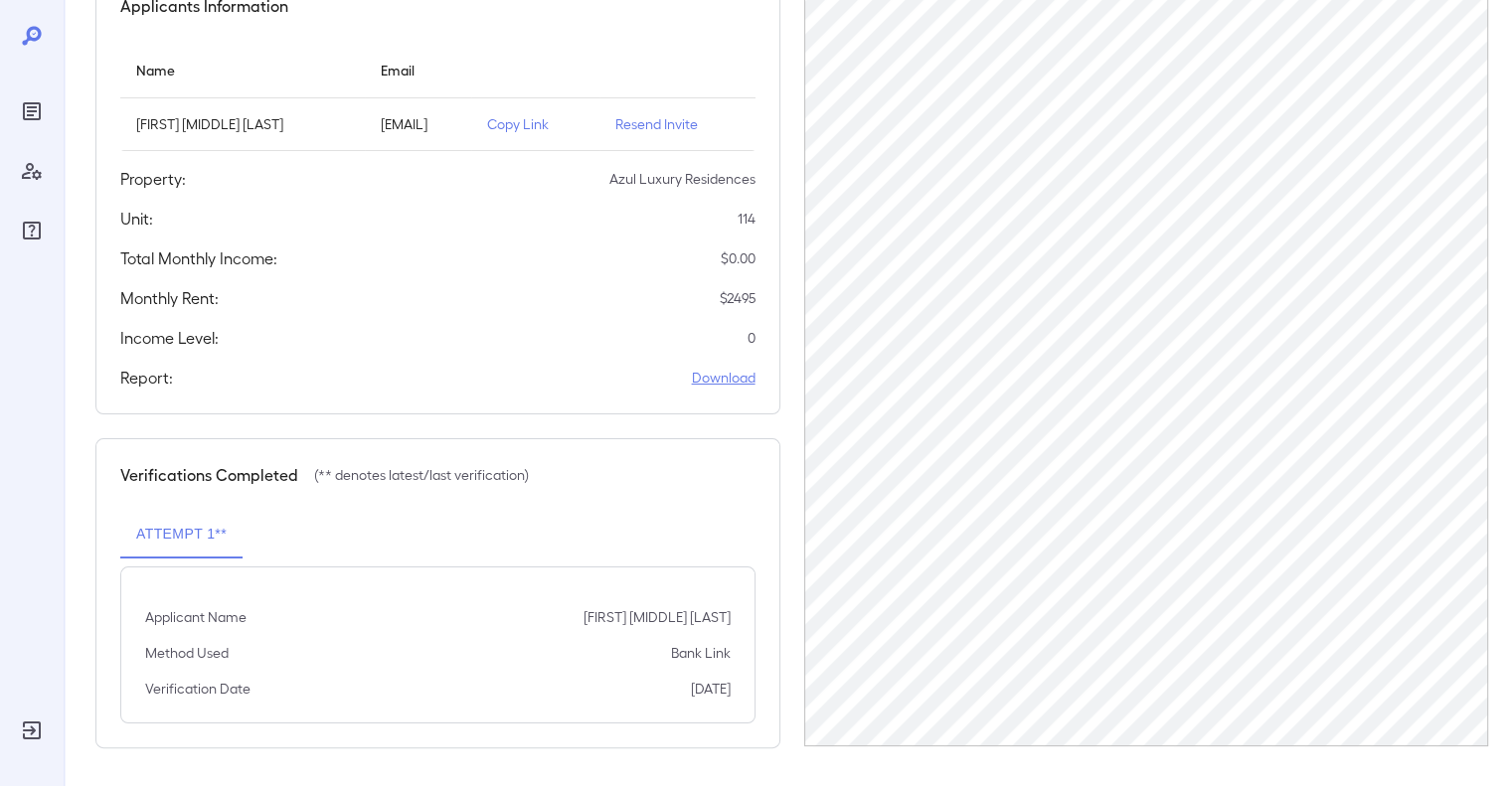 click on "Download" at bounding box center (724, 378) 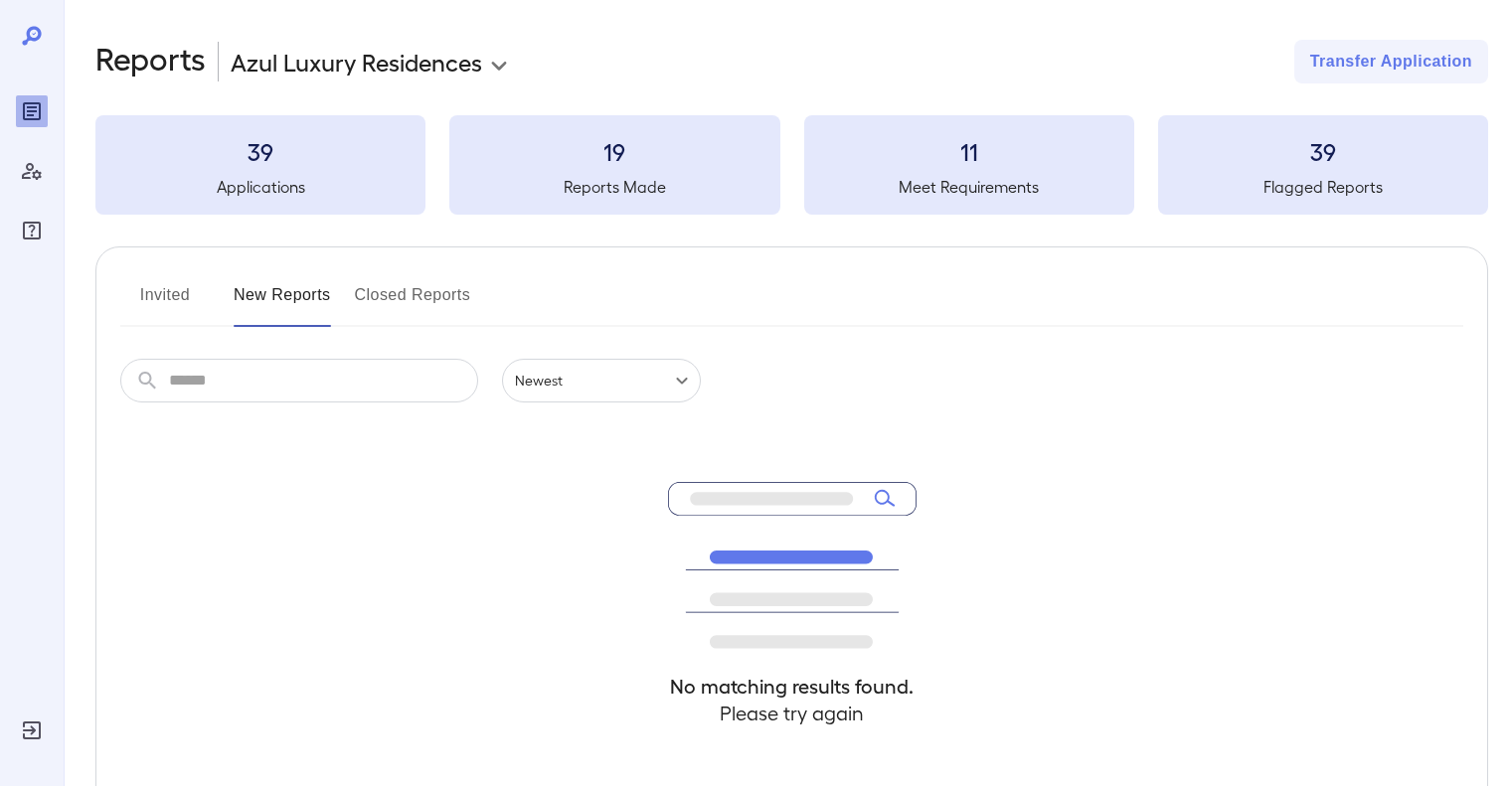 scroll, scrollTop: 0, scrollLeft: 0, axis: both 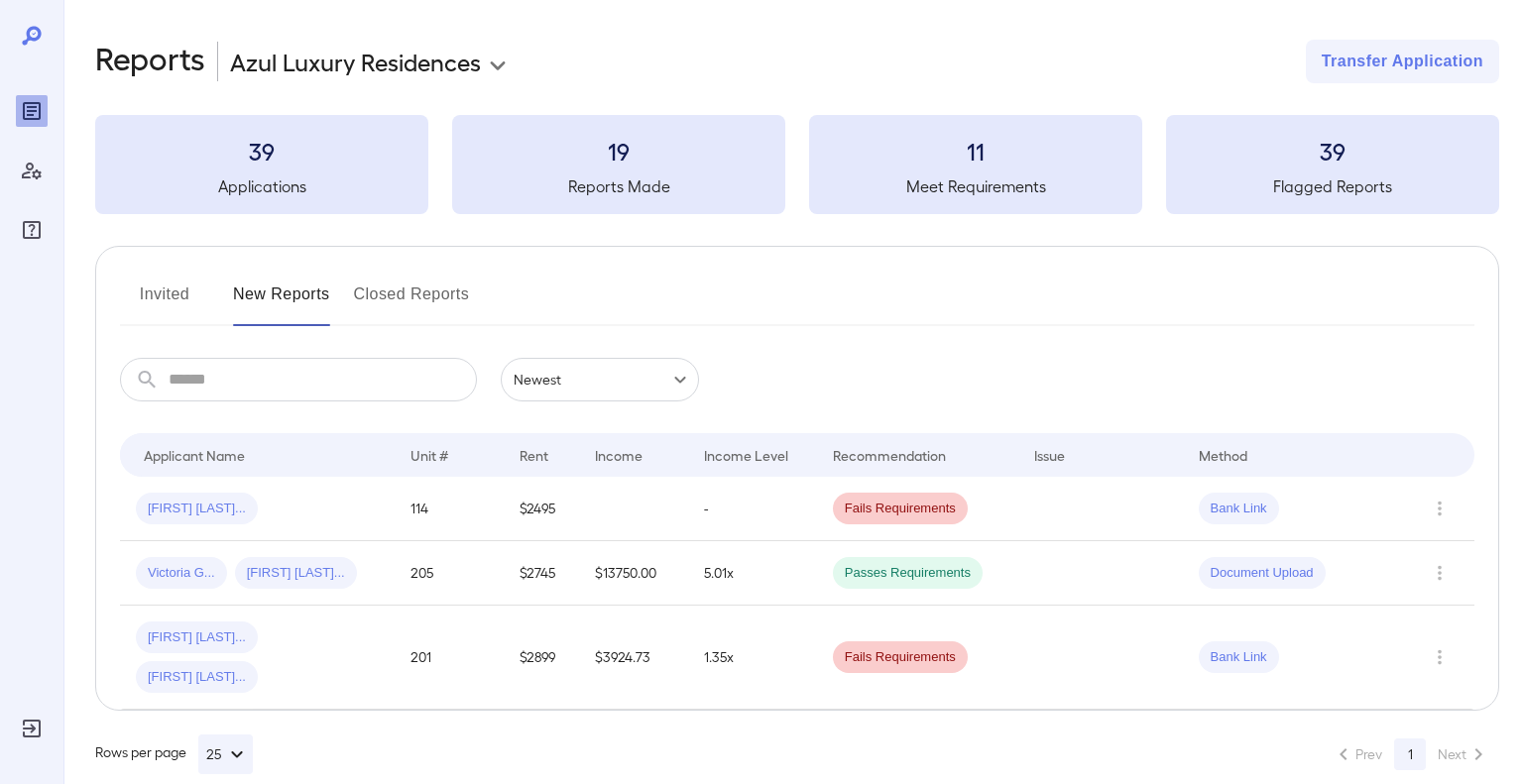 click on "[FIRST] [LAST]..." at bounding box center (196, 508) 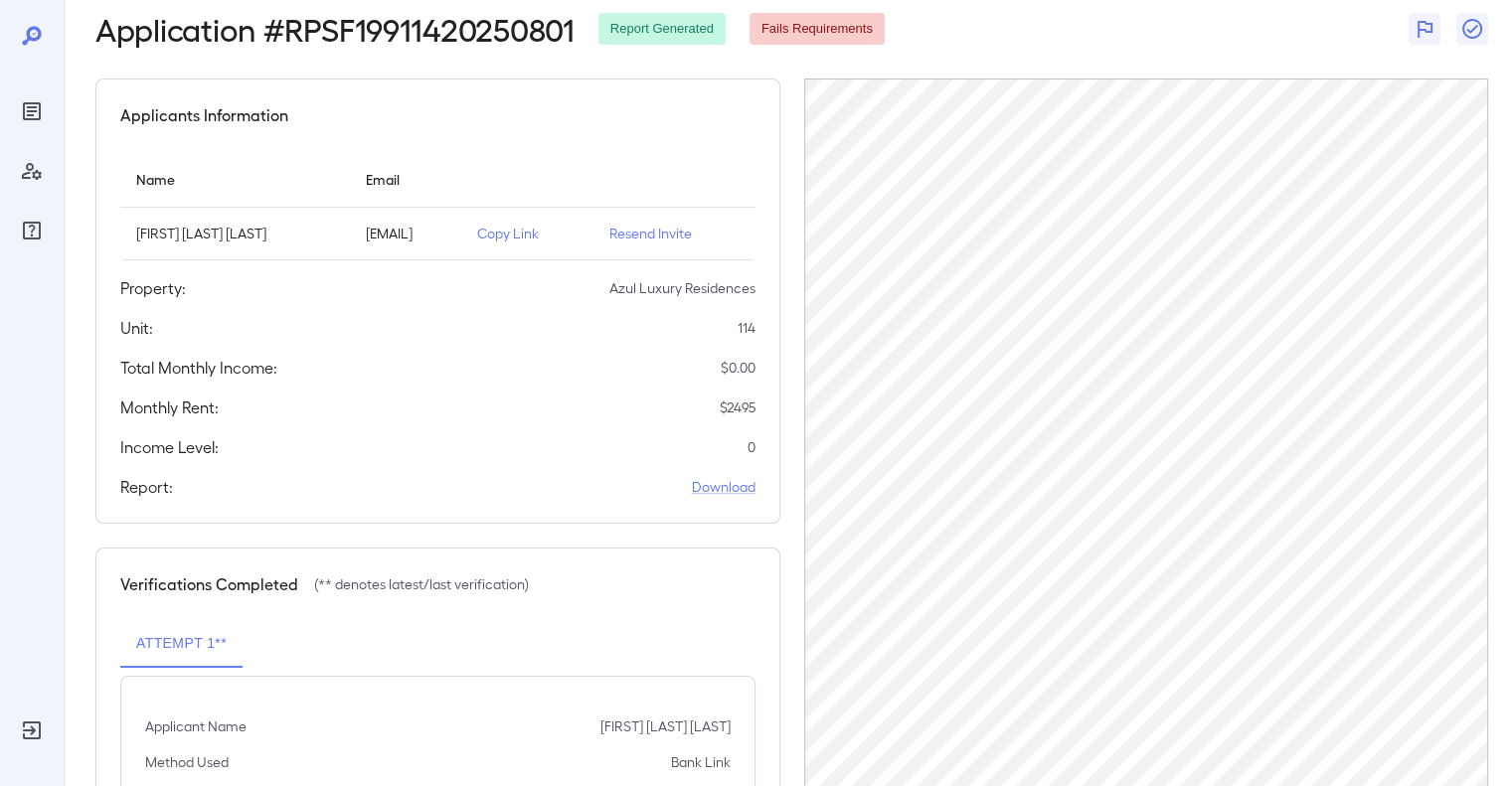 scroll, scrollTop: 0, scrollLeft: 0, axis: both 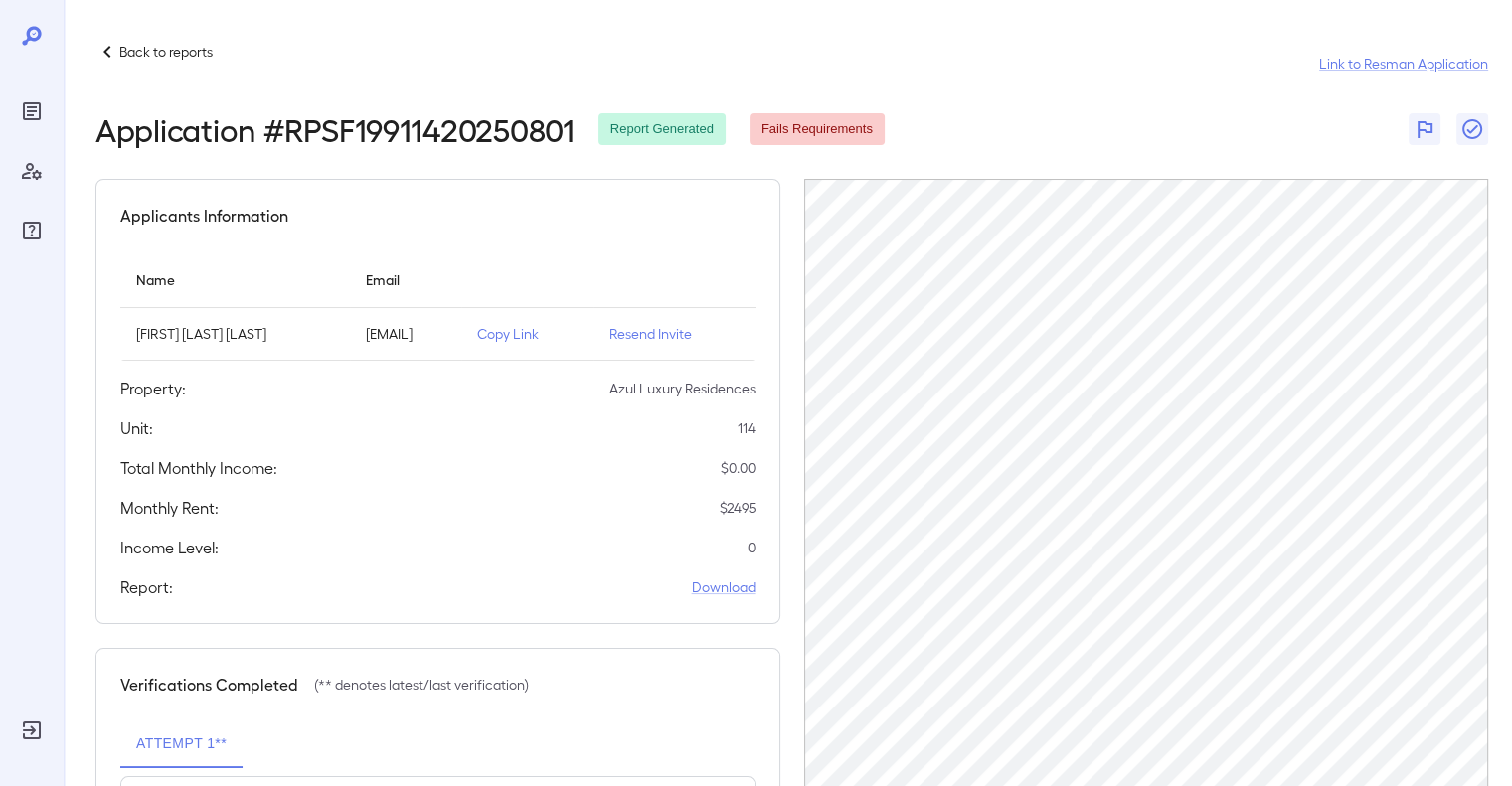click on "Back to reports Link to Resman Application" at bounding box center [791, 64] 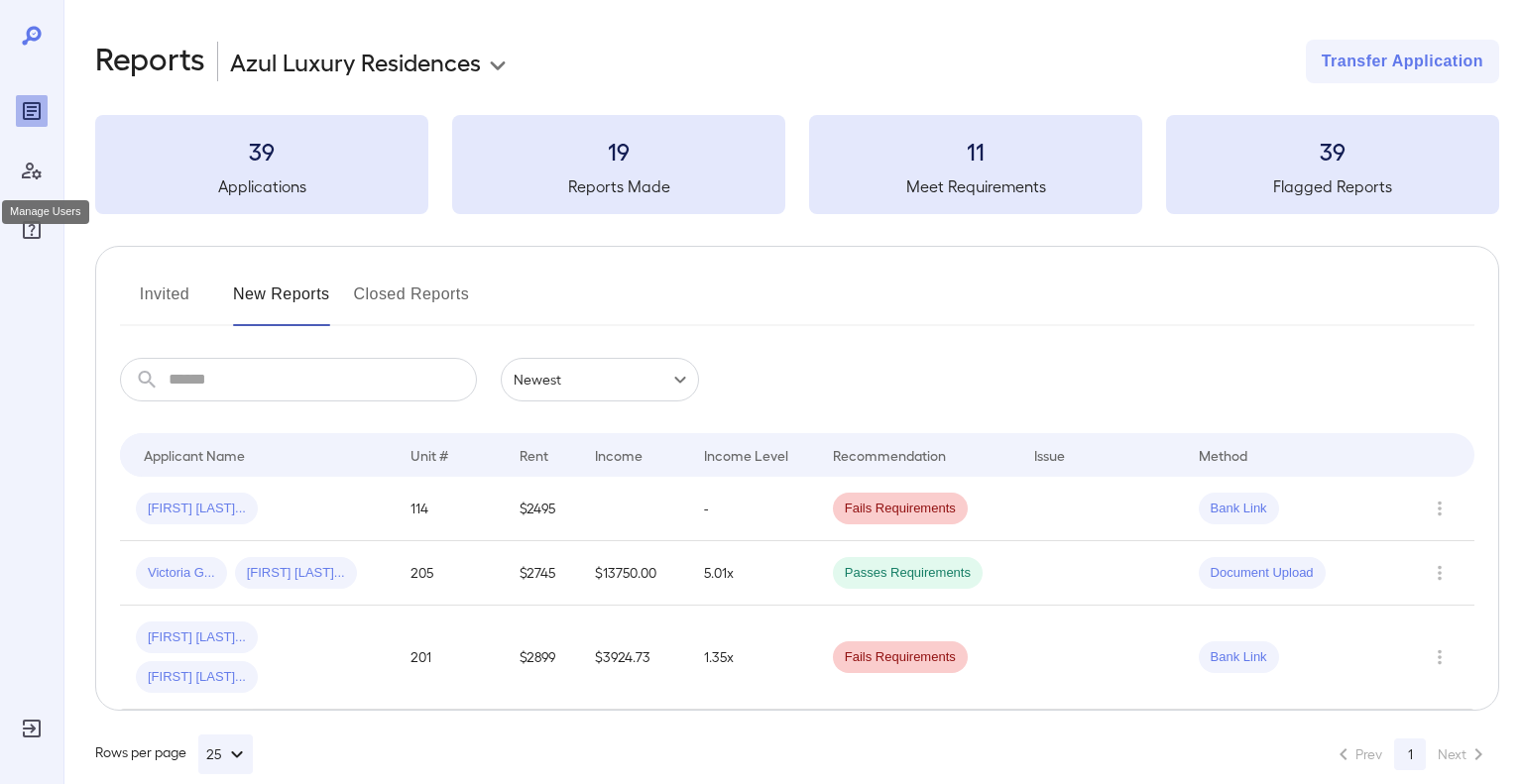 click 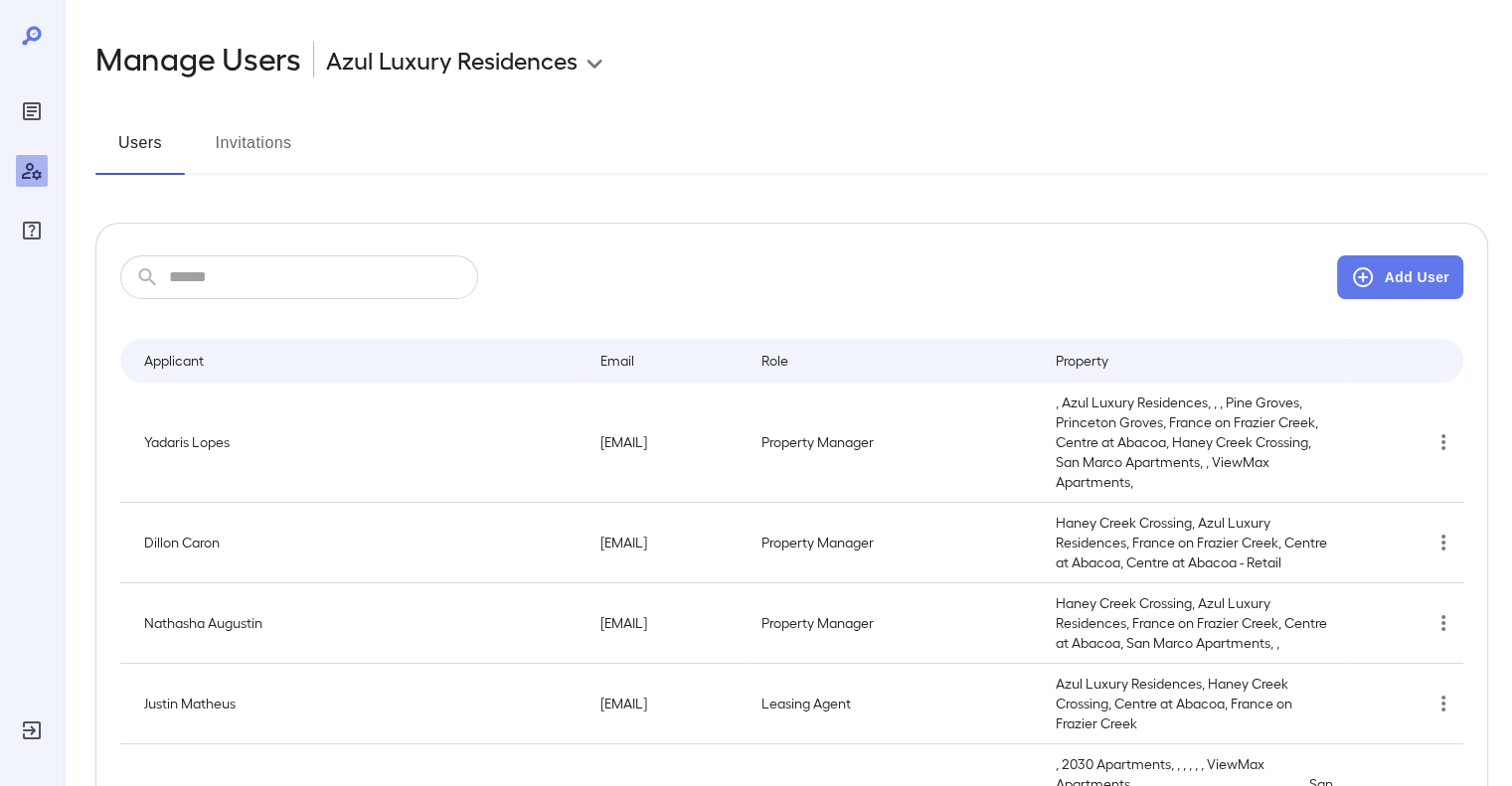 click 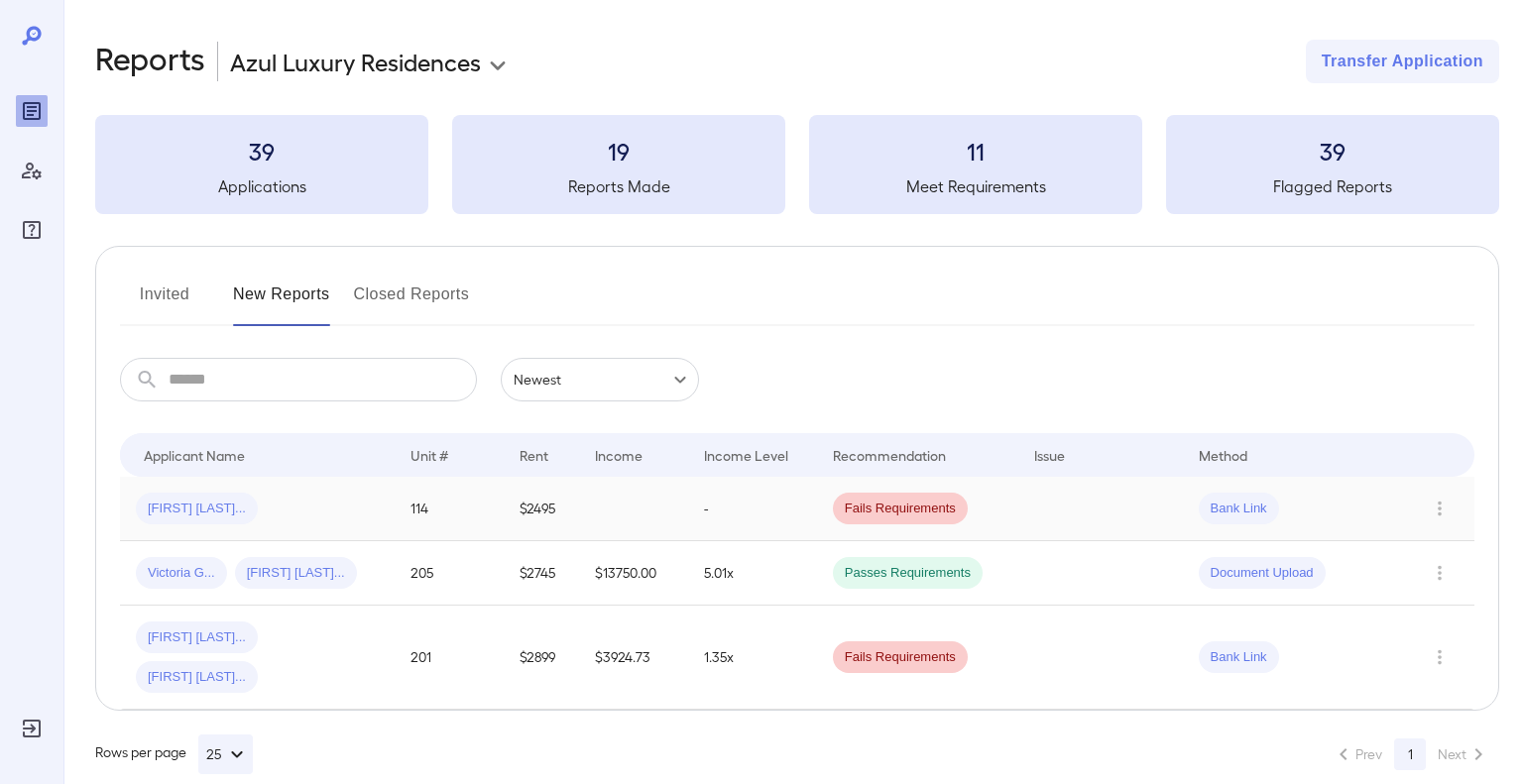click at bounding box center (1438, 508) 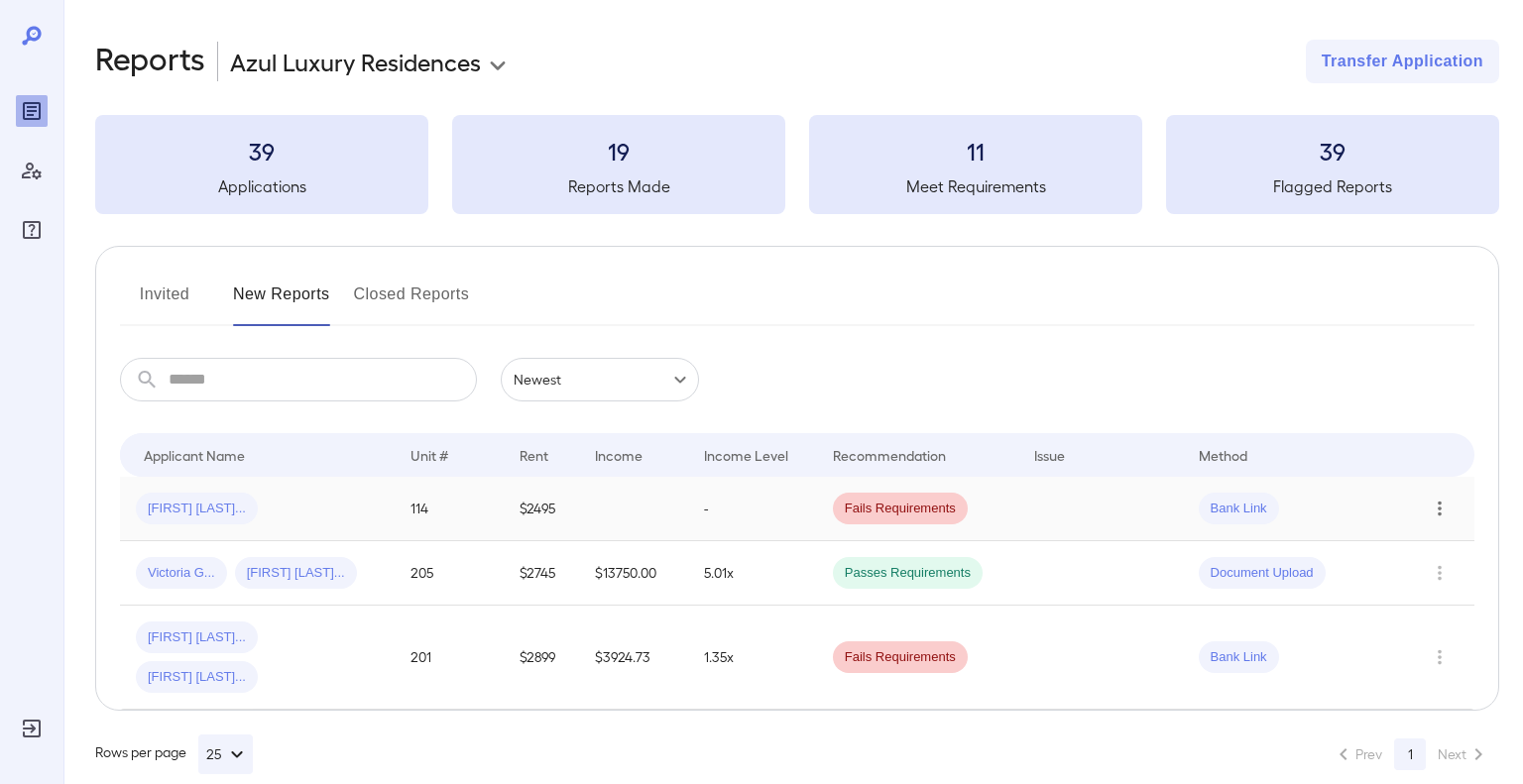 click 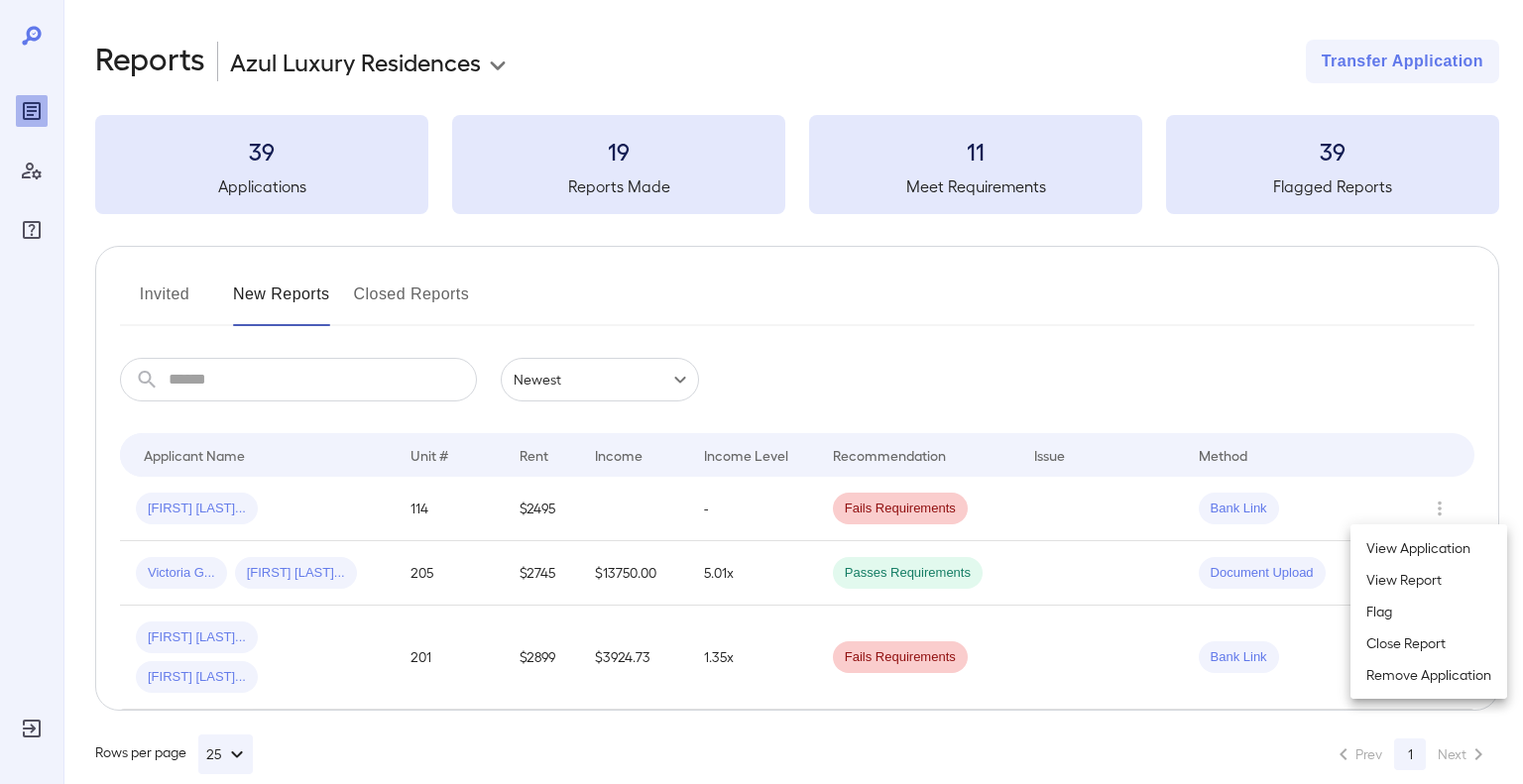 click on "View Application" at bounding box center [1429, 548] 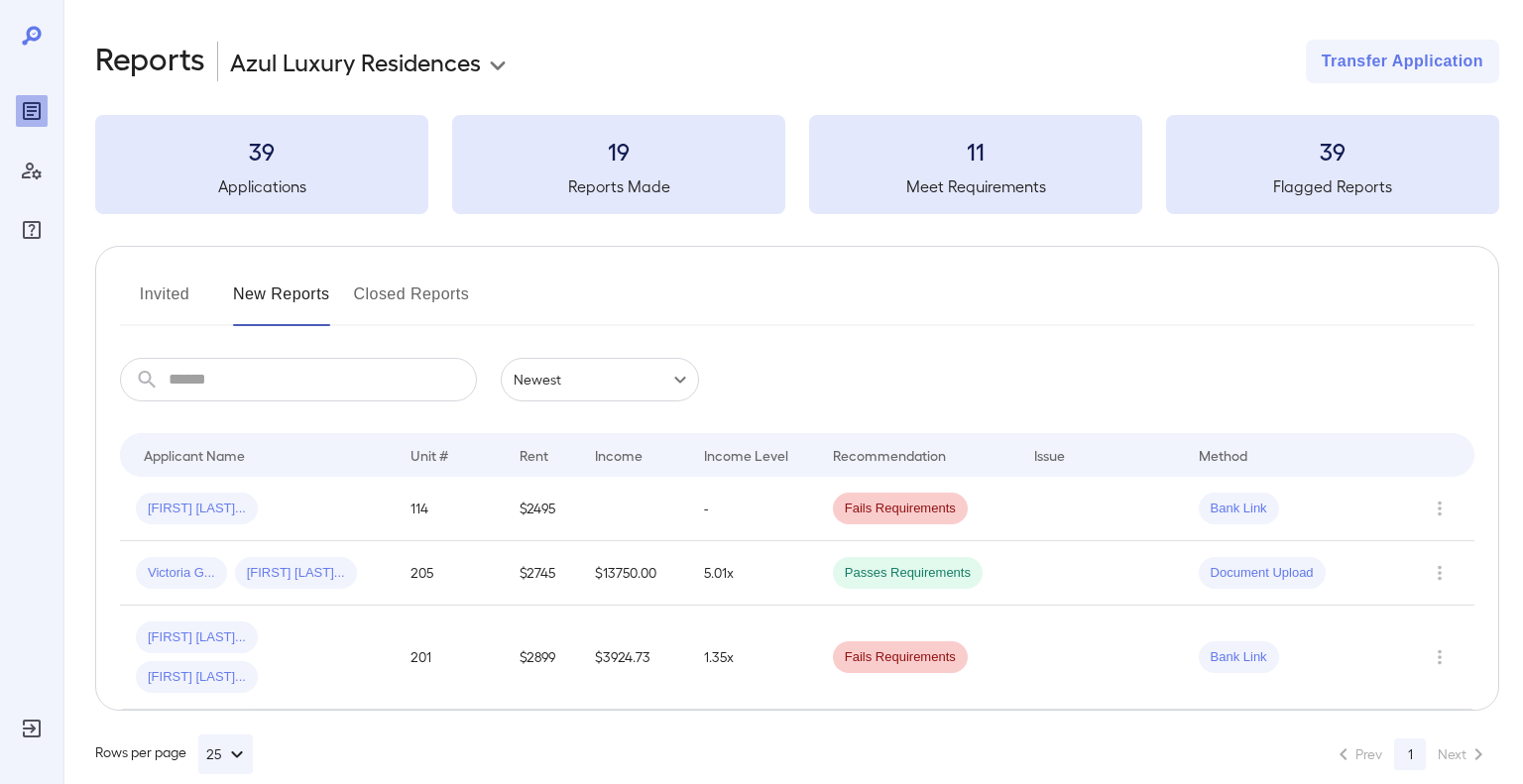 click on "**********" at bounding box center (797, 61) 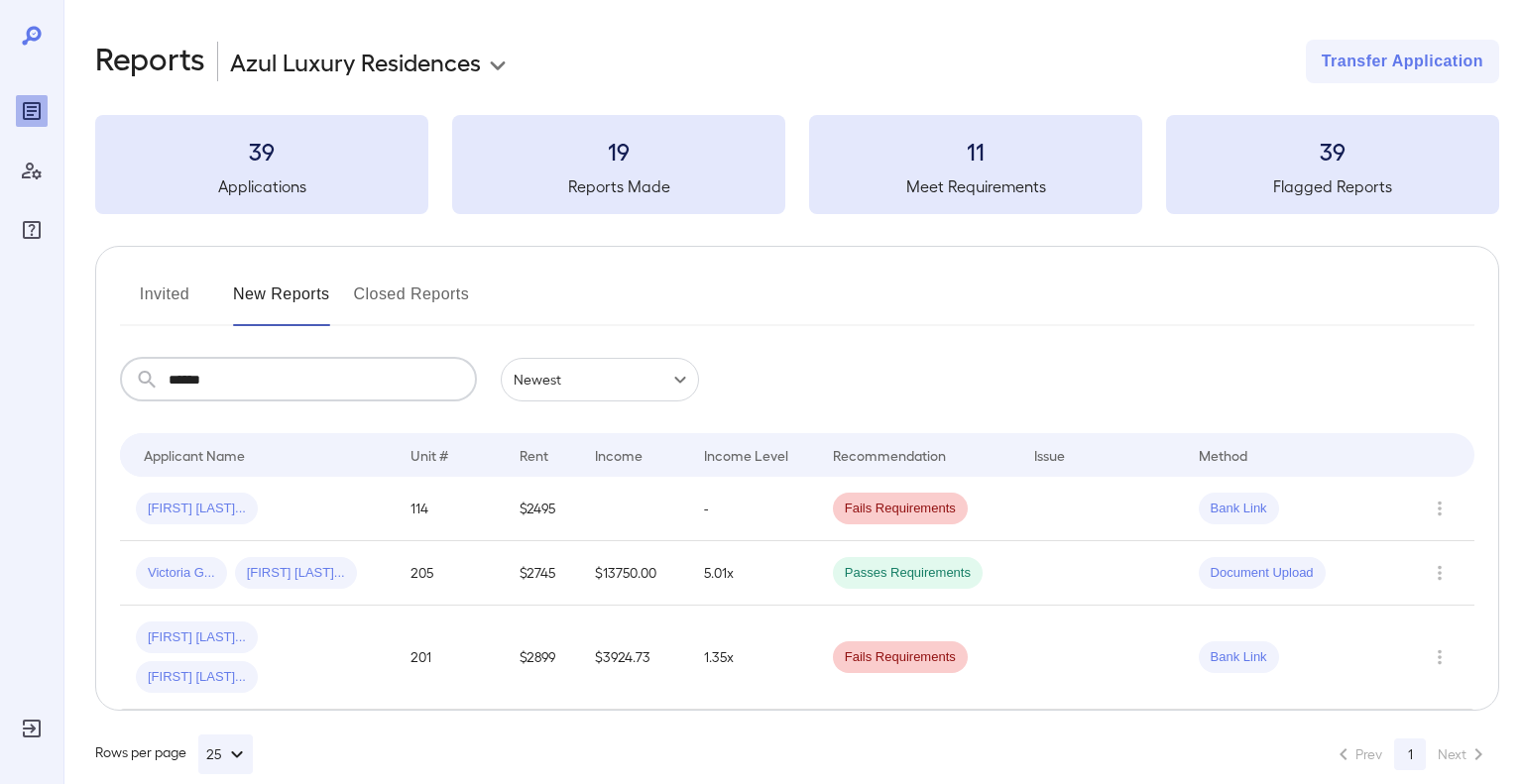 type on "******" 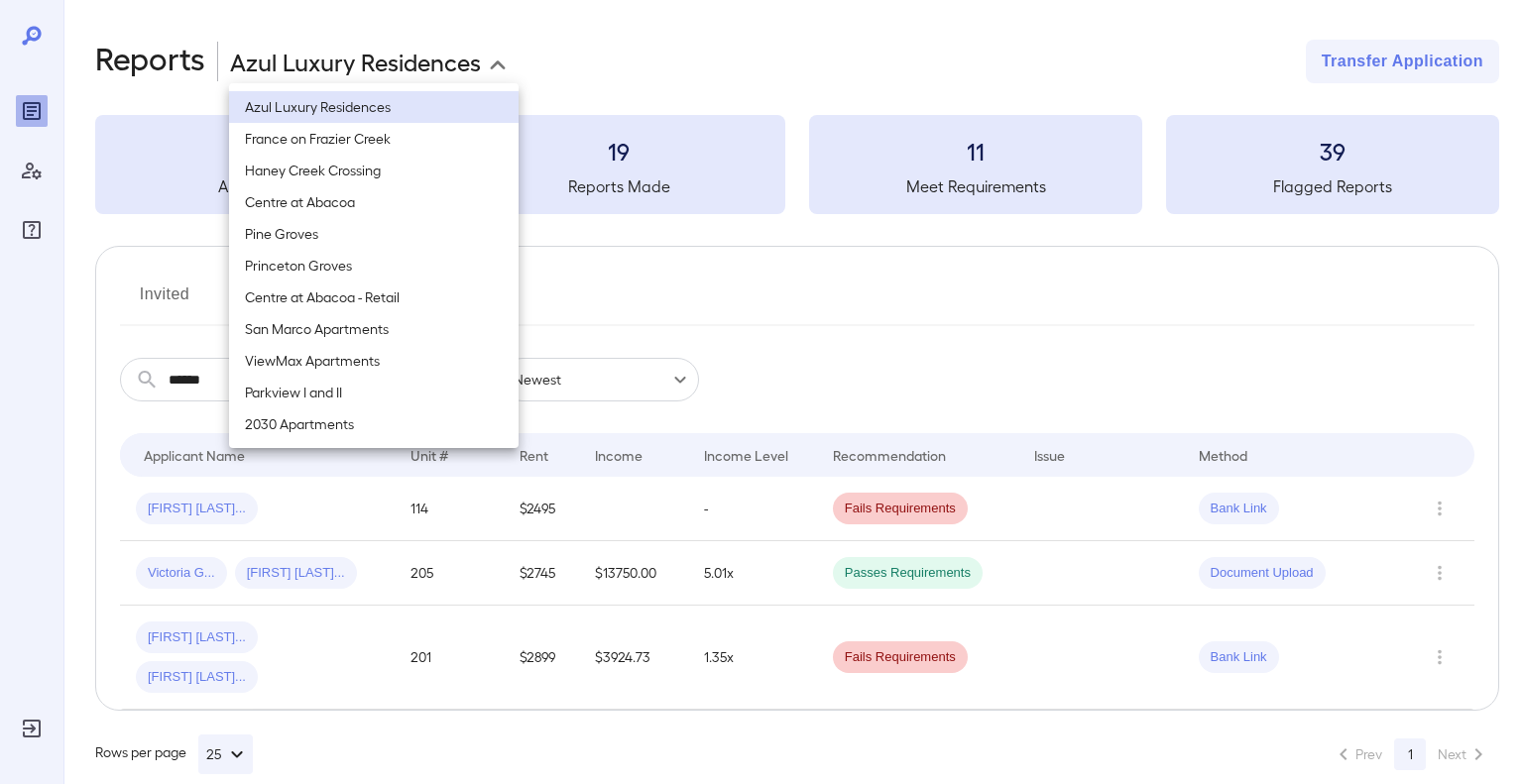 click on "**********" at bounding box center [762, 392] 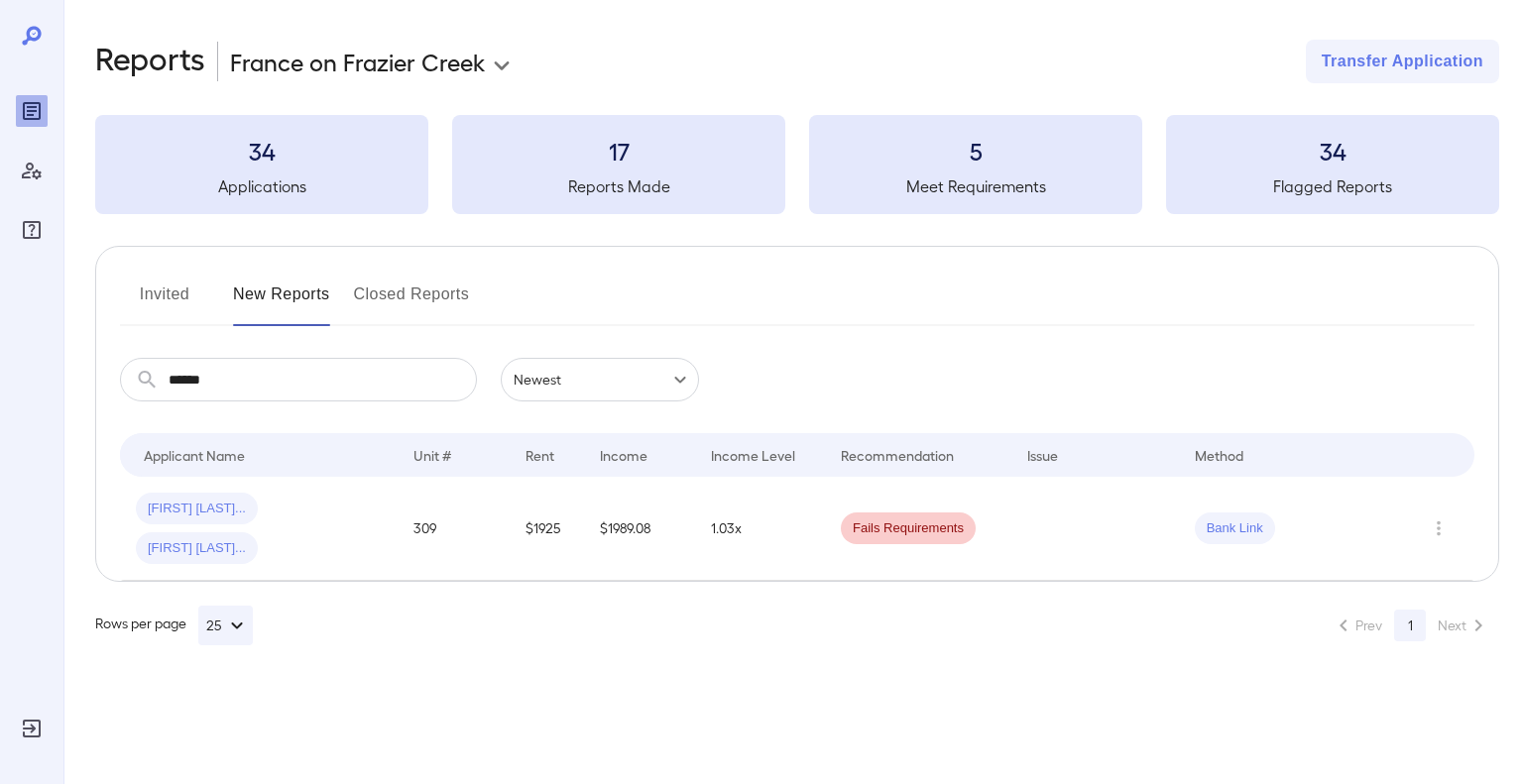 click on "Fails Requirements" at bounding box center (908, 528) 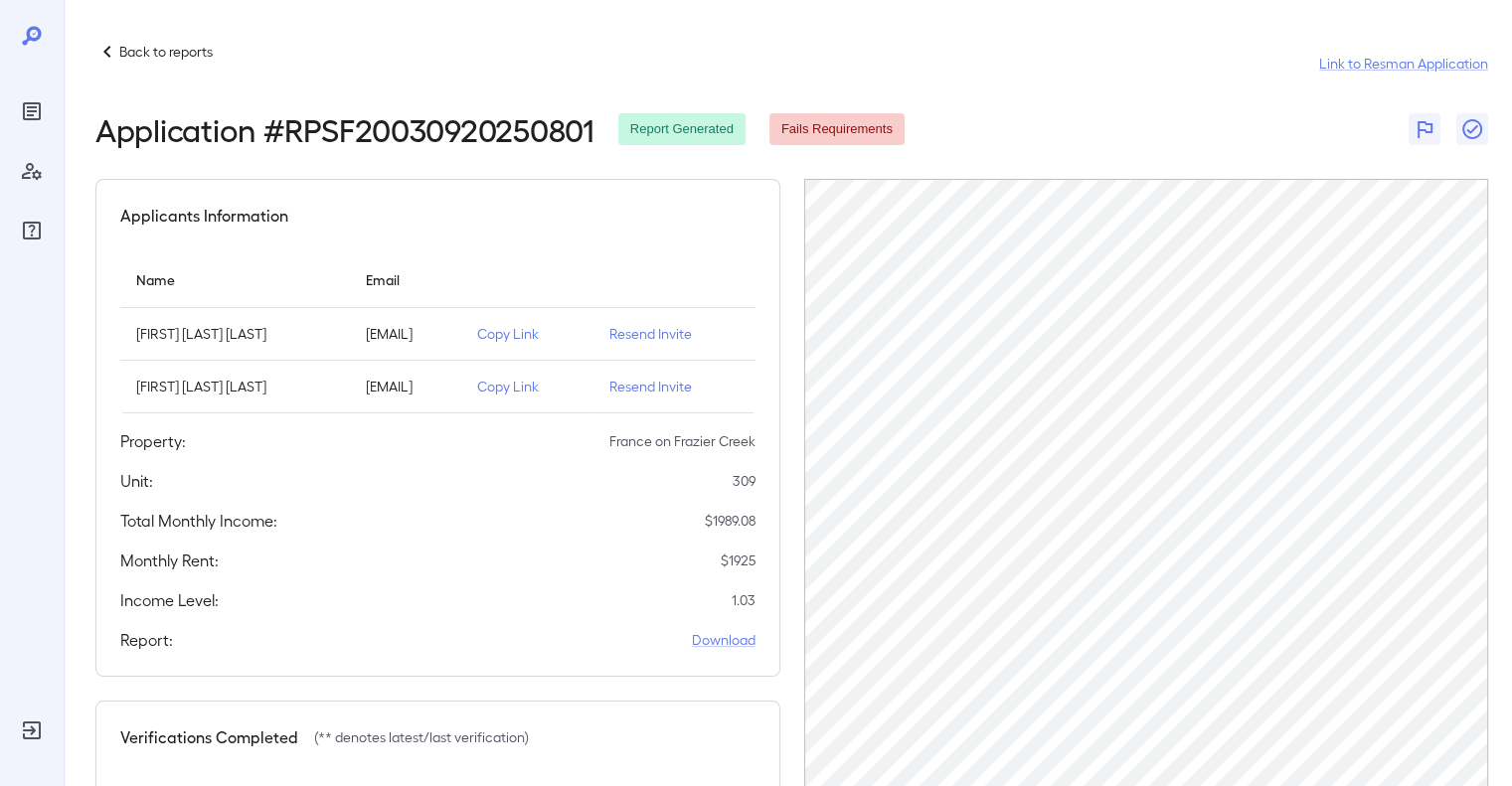 click on "Back to reports Link to Resman Application Application # RPSF20030920250801 Report Generated Fails Requirements Applicants Information Name Email [FIRST] [LAST] [EMAIL] Copy Link Resend Invite [FIRST] [LAST] [EMAIL] Copy Link Resend Invite Property:   France on Frazier Creek Unit:   309 Total Monthly Income:   $ 1989.08 Monthly Rent:   $ 1925 Income Level:   1.03 Report:   Download Verifications Completed (** denotes latest/last verification) Attempt 1** Applicant Name [FIRST] [LAST] Method Used Bank Link Verification Date [DATE]" at bounding box center [791, 525] 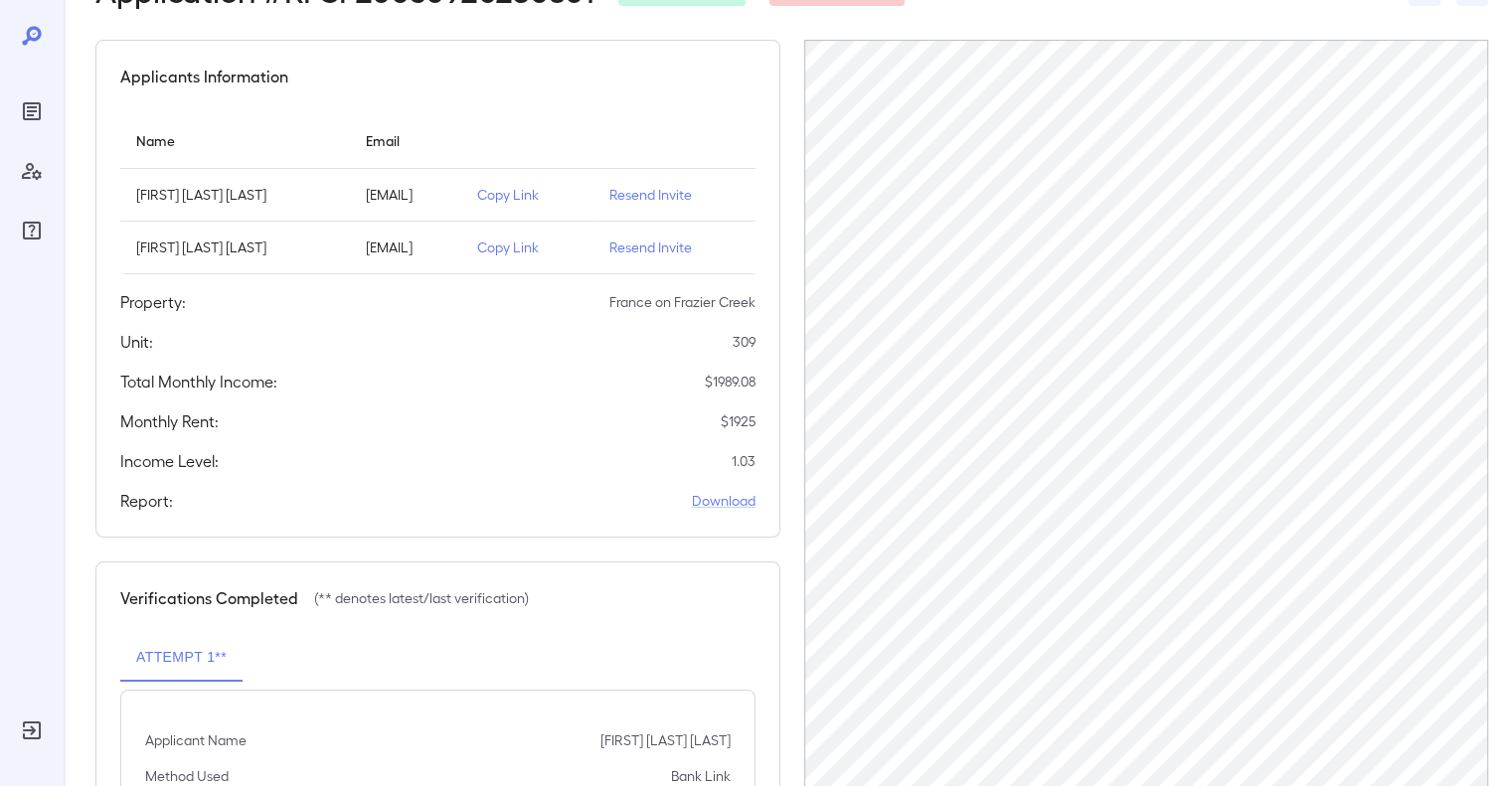 scroll, scrollTop: 262, scrollLeft: 0, axis: vertical 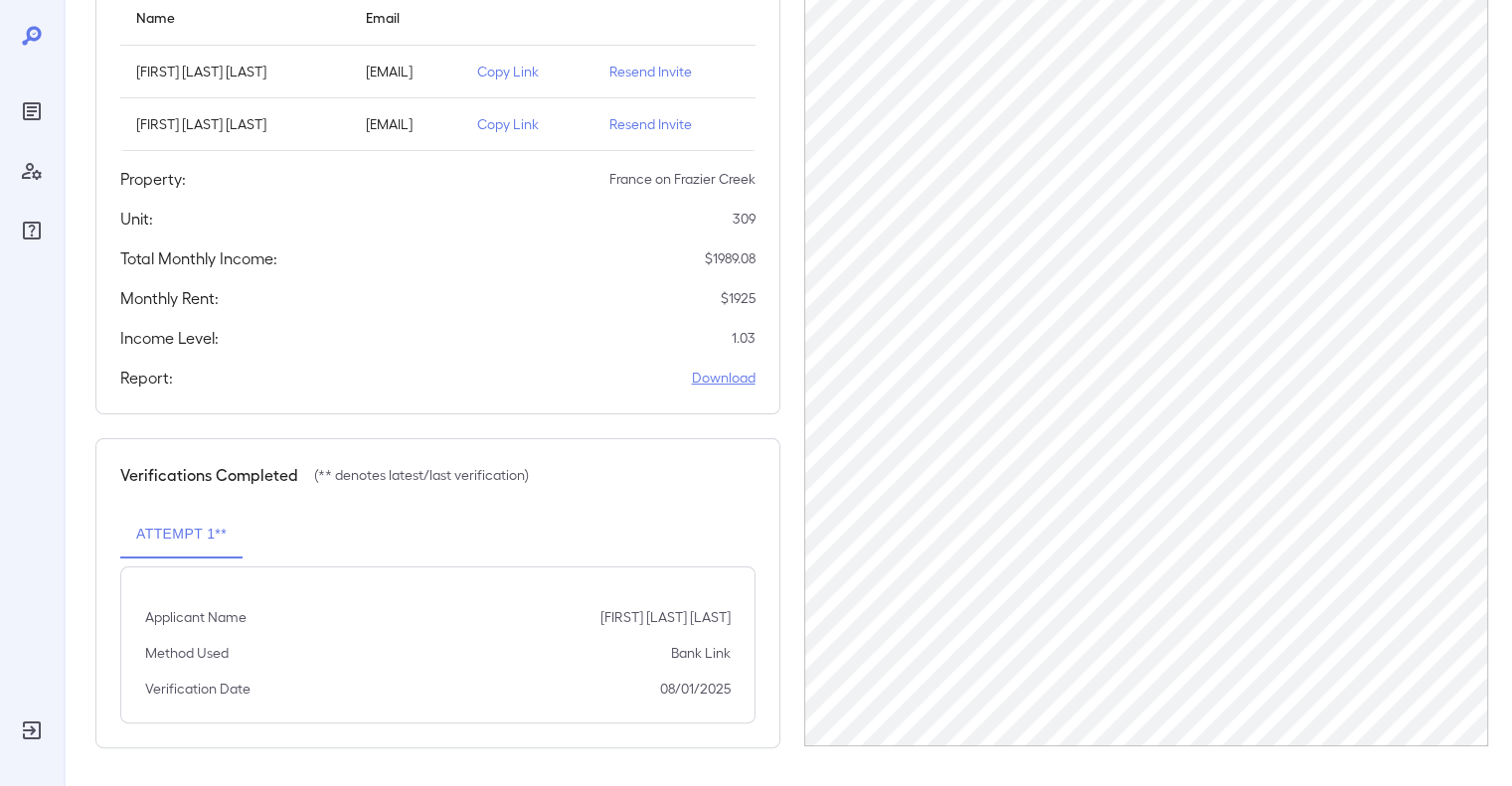 click on "Download" at bounding box center [724, 378] 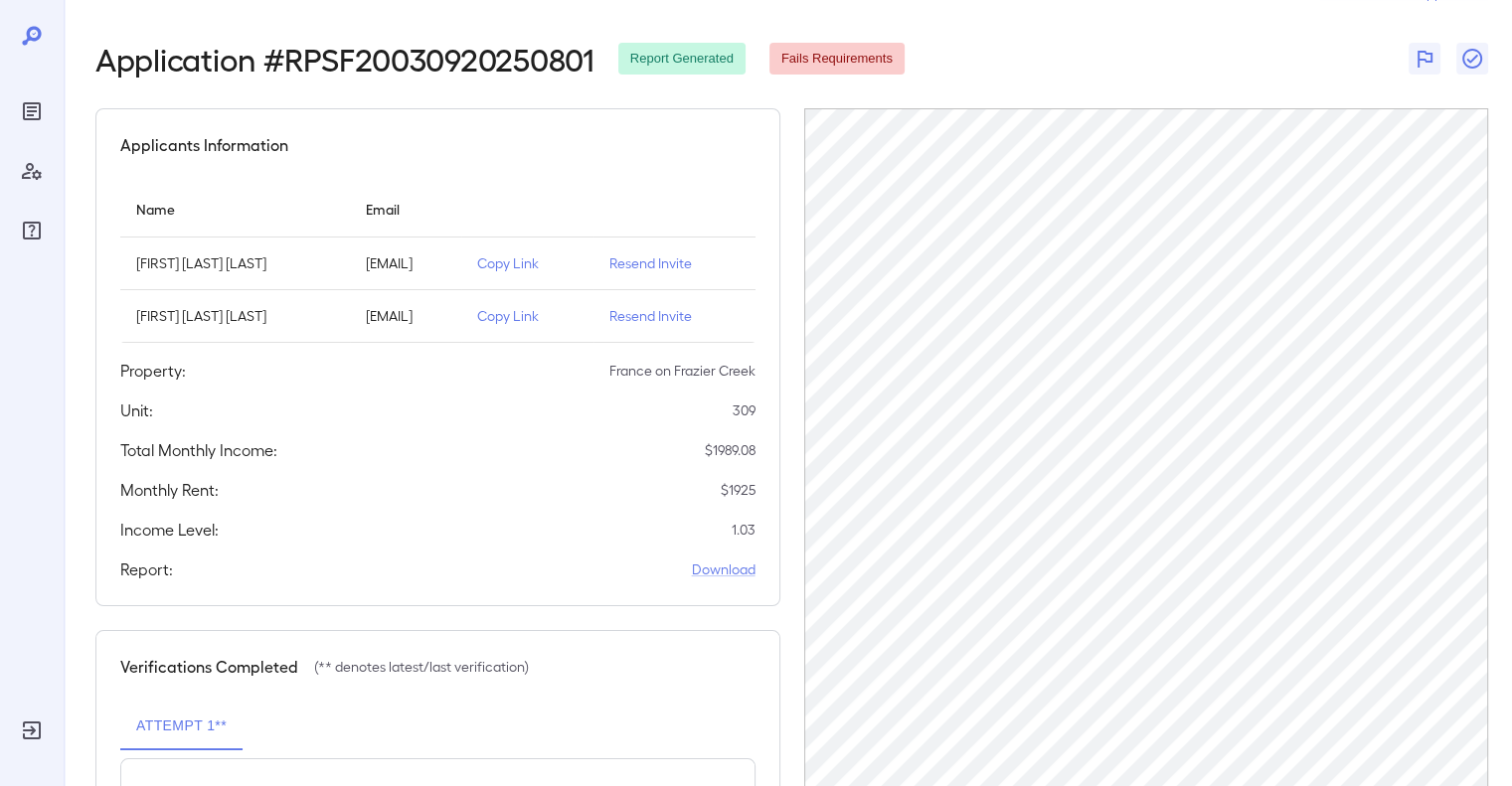 scroll, scrollTop: 0, scrollLeft: 0, axis: both 